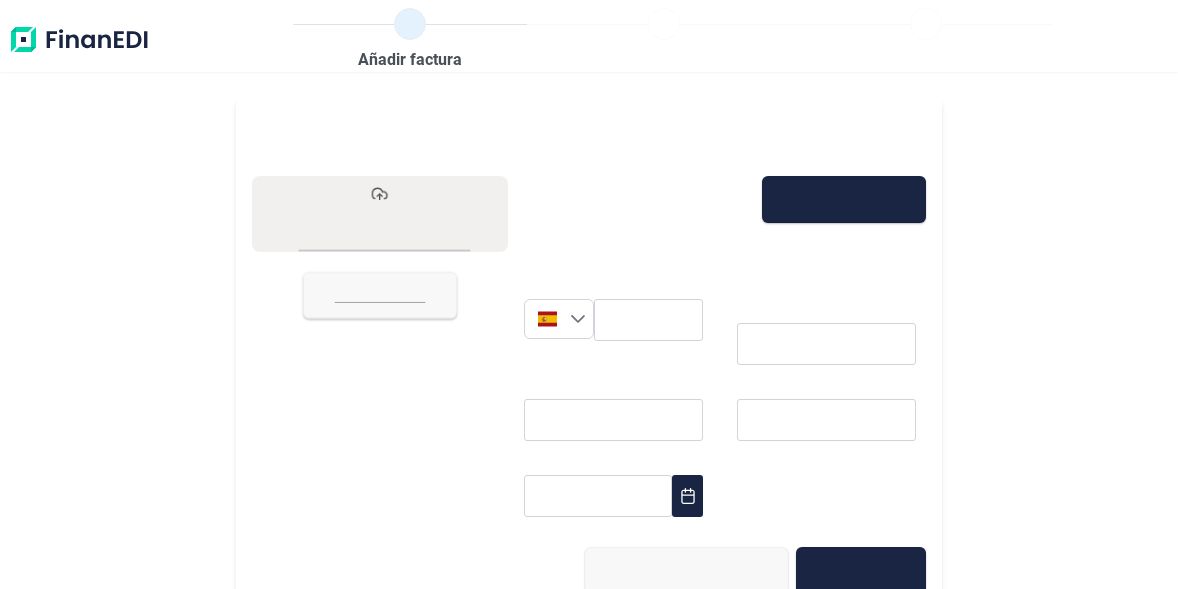 scroll, scrollTop: 0, scrollLeft: 0, axis: both 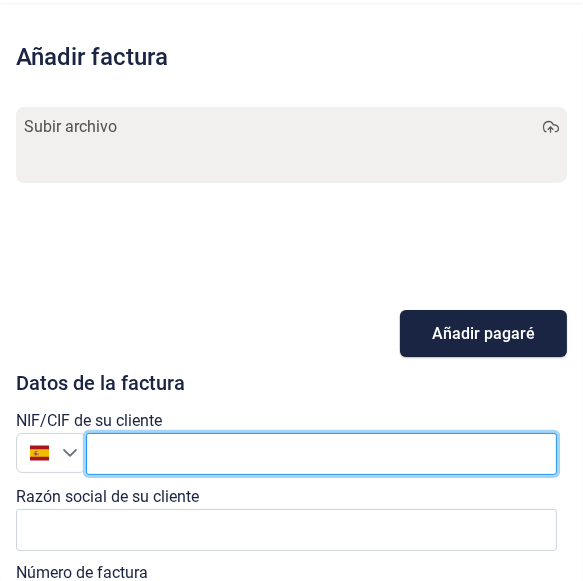 click at bounding box center (321, 454) 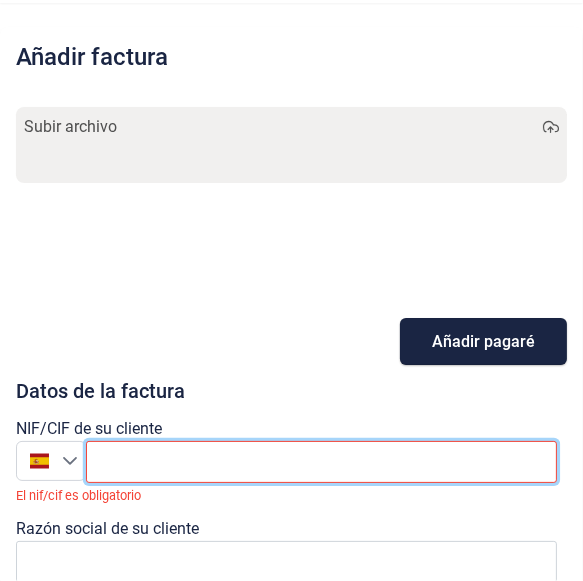 paste on "[ACCOUNT_ID]" 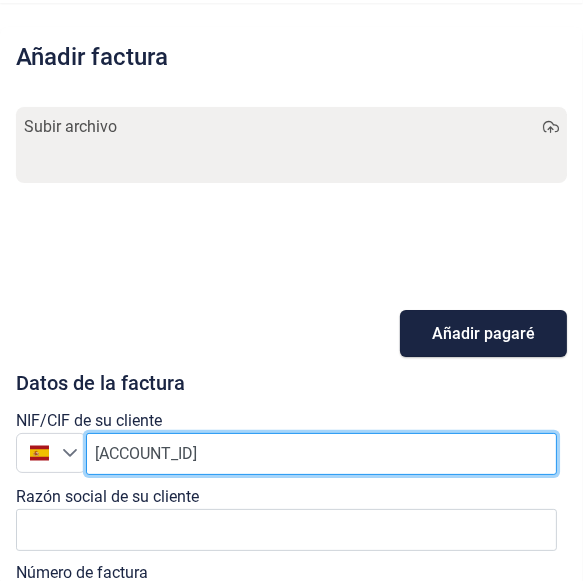 scroll, scrollTop: 169, scrollLeft: 0, axis: vertical 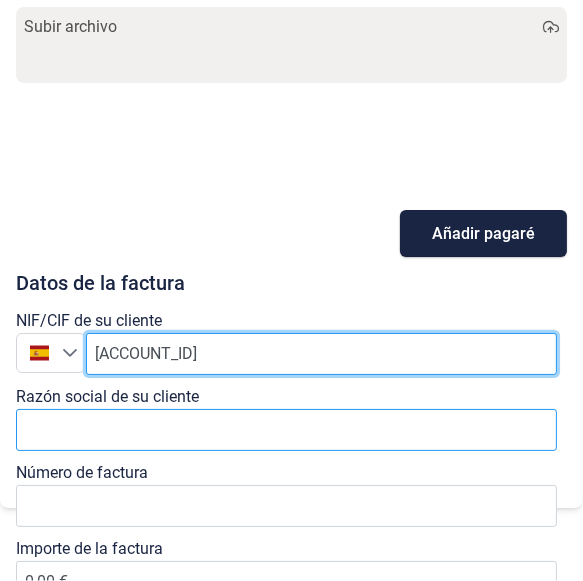 type on "[ACCOUNT_ID]" 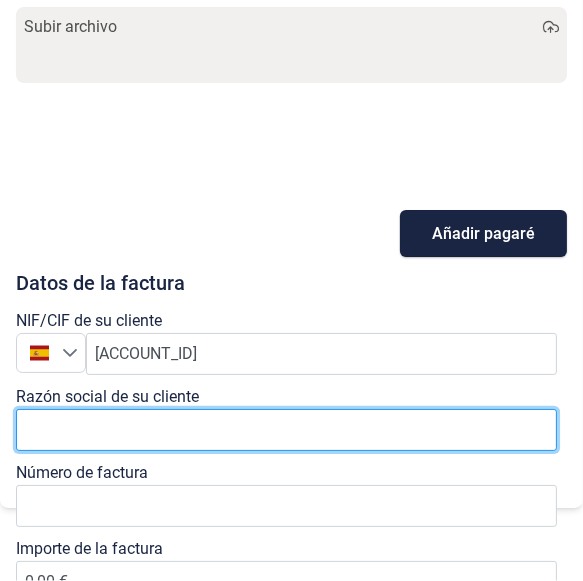 click at bounding box center (286, 430) 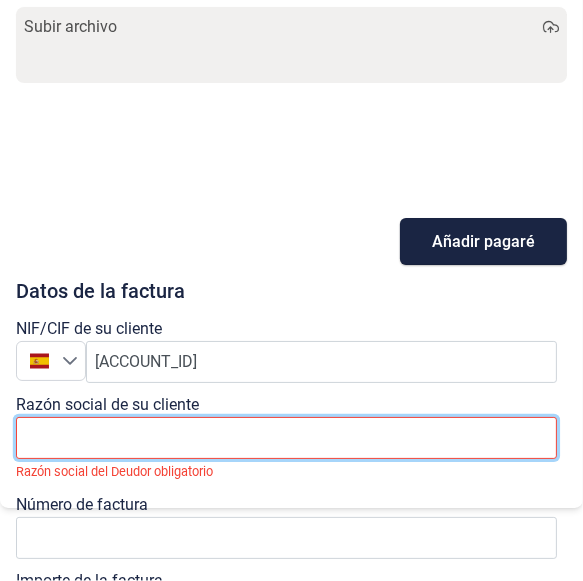 paste on "ARDENT LIMITED" 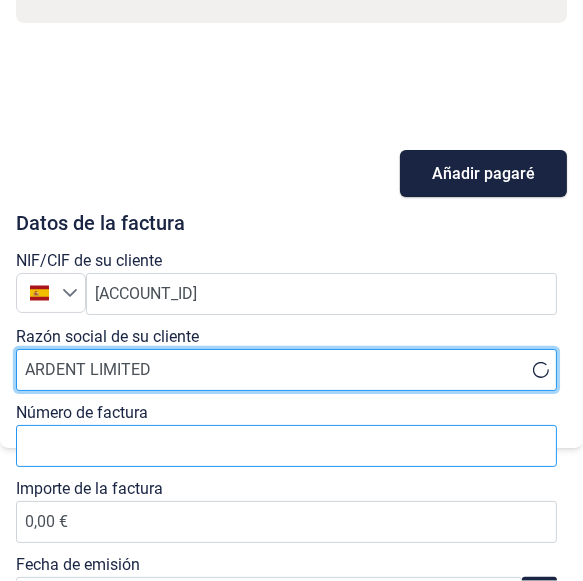 scroll, scrollTop: 269, scrollLeft: 0, axis: vertical 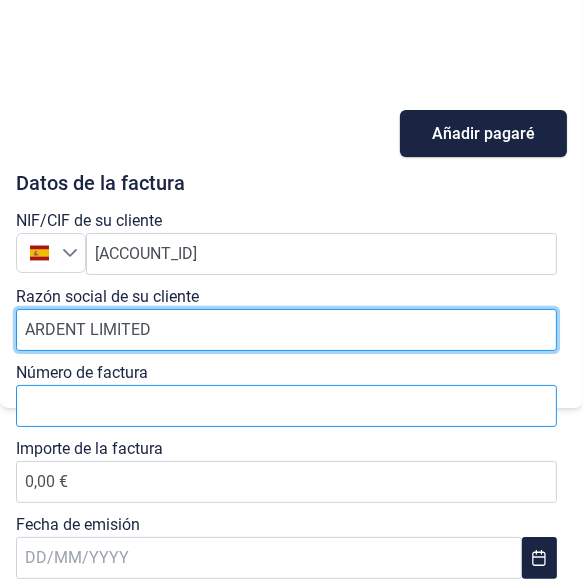 type on "ARDENT LIMITED" 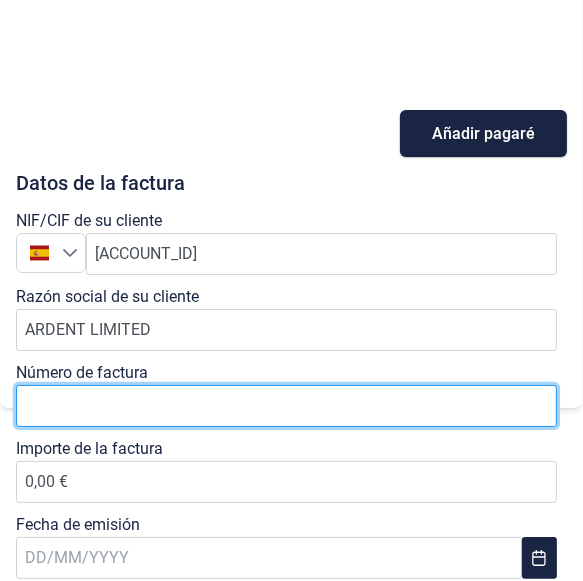 click on "Número de factura" at bounding box center [286, 406] 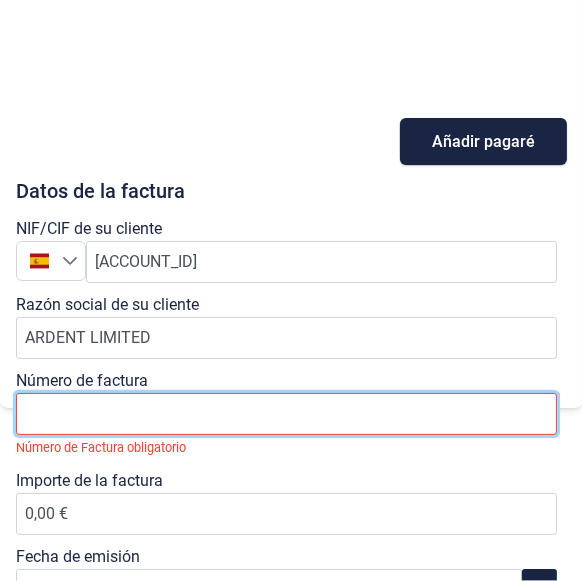 paste on "D24 00000066" 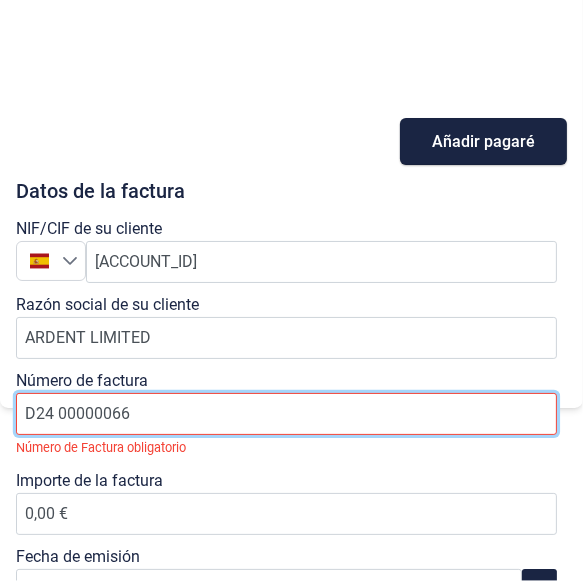 type on "D24 00000066" 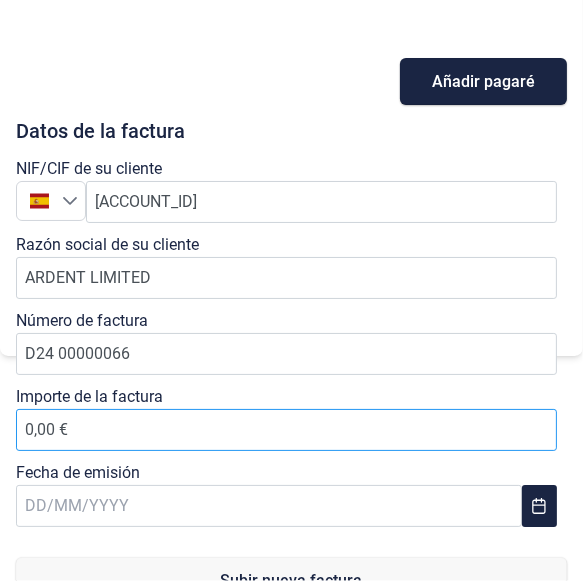 scroll, scrollTop: 369, scrollLeft: 0, axis: vertical 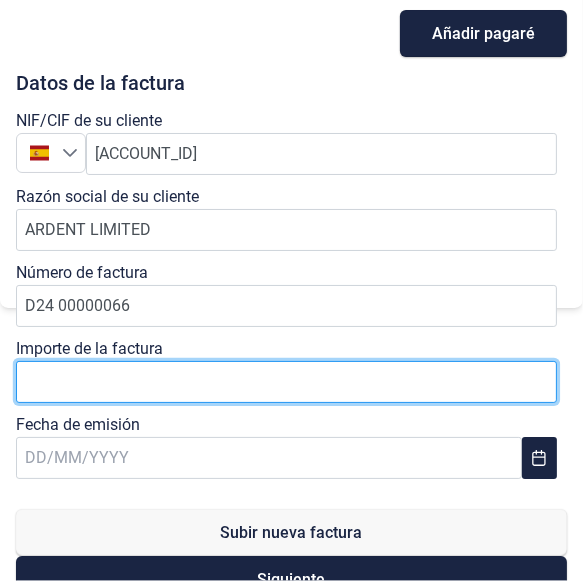 paste 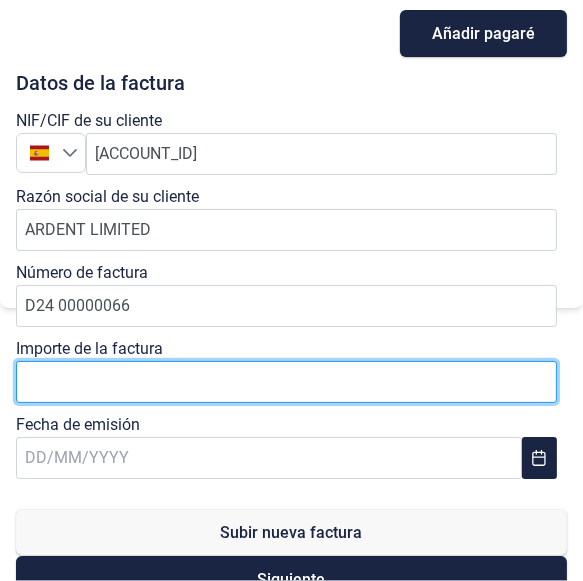 click at bounding box center [286, 382] 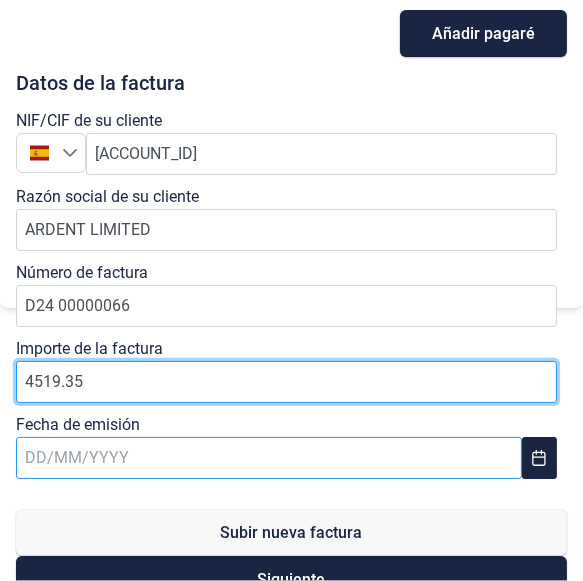 type on "4519.35" 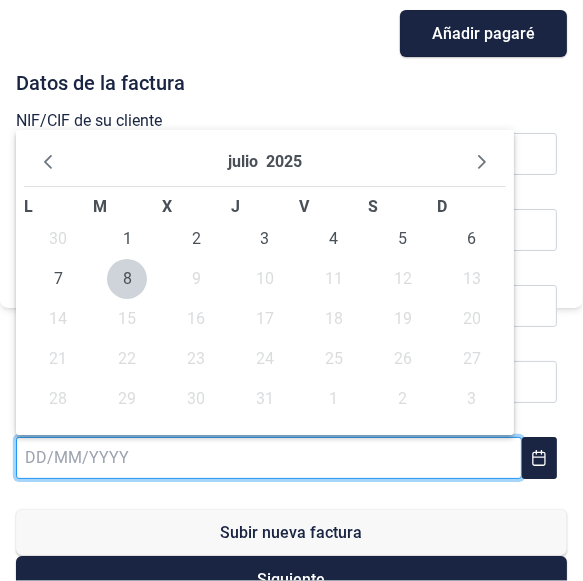 click at bounding box center (269, 458) 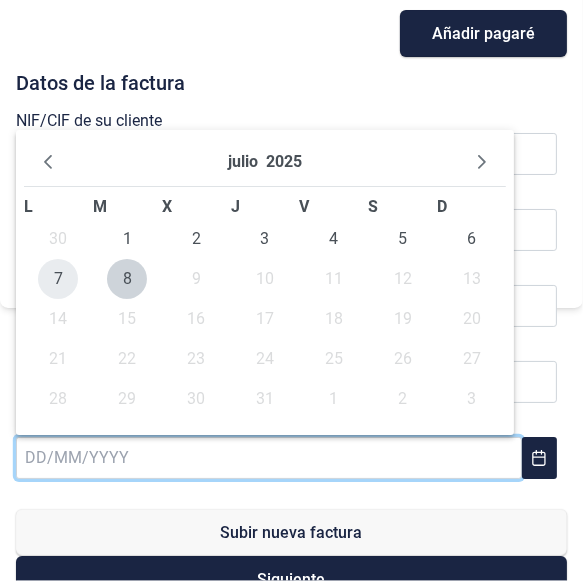 click on "7" at bounding box center (58, 279) 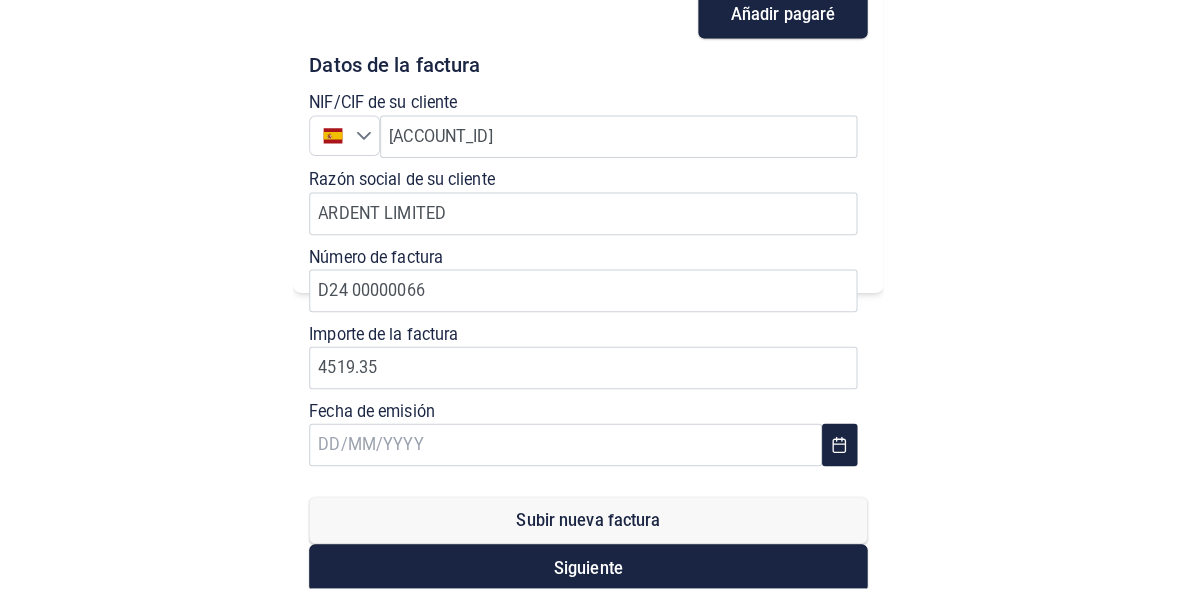 scroll, scrollTop: 19, scrollLeft: 0, axis: vertical 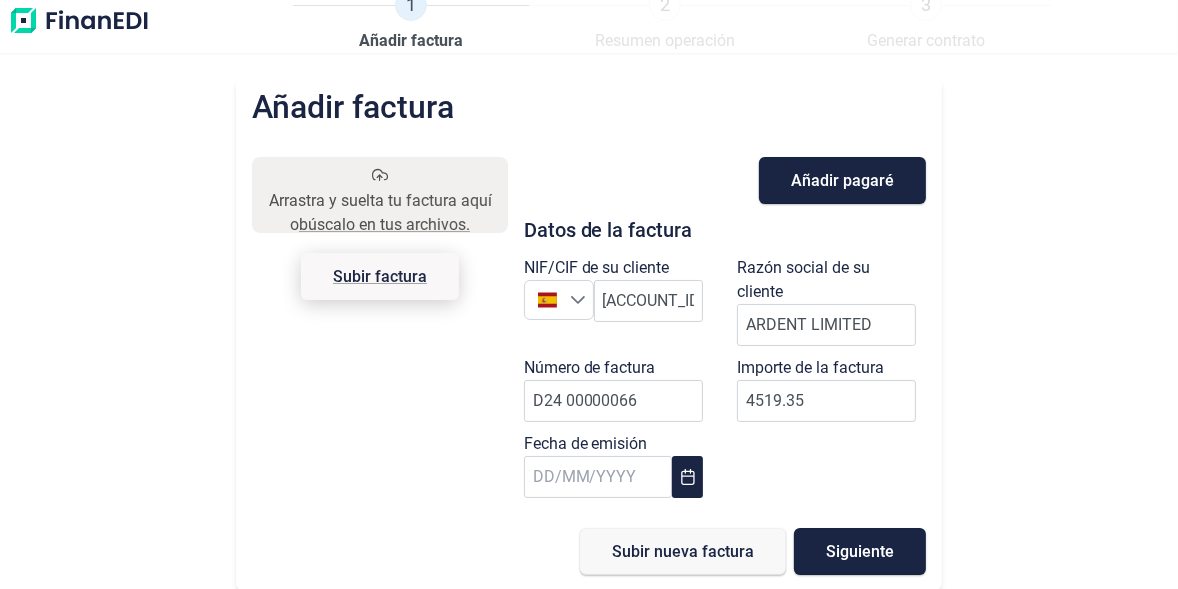 click on "Subir factura" at bounding box center (380, 276) 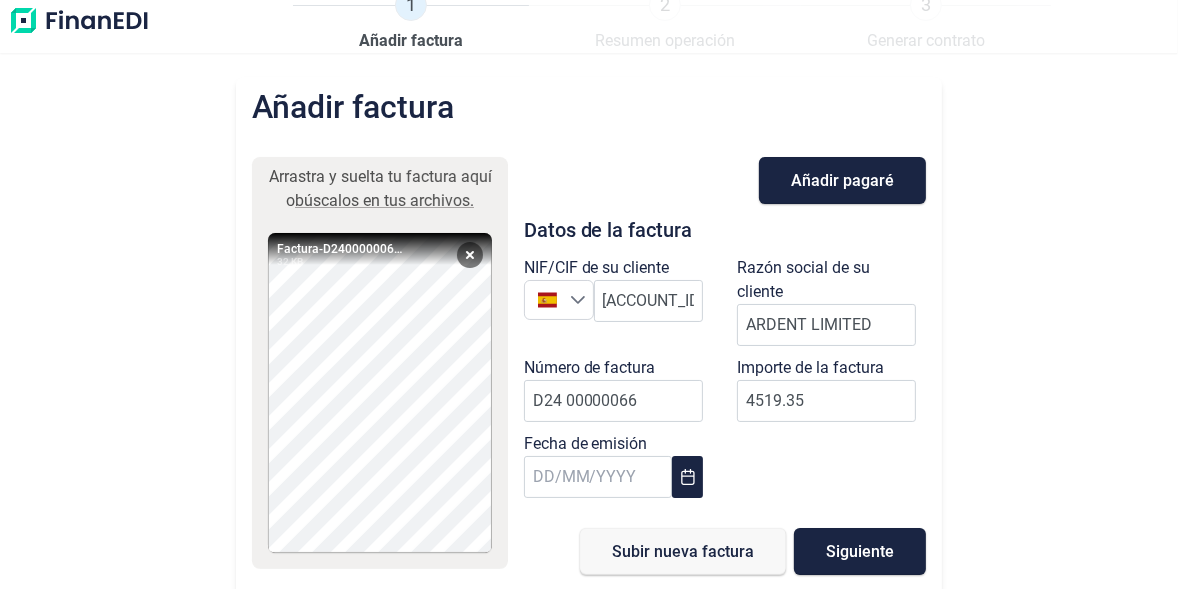 scroll, scrollTop: 30, scrollLeft: 0, axis: vertical 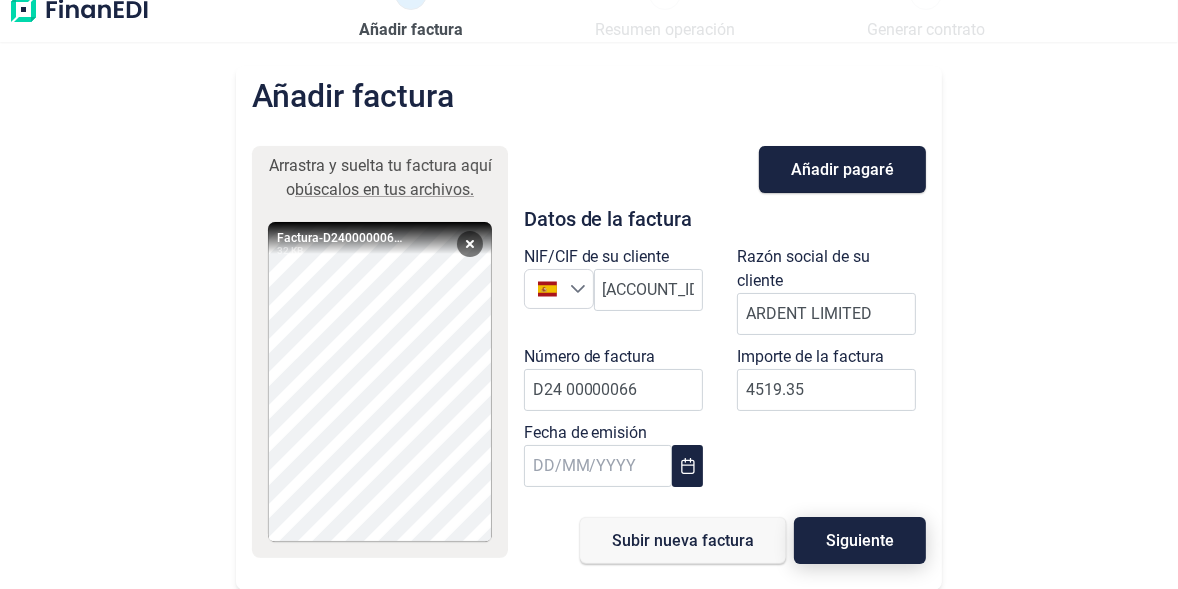 click on "Siguiente" at bounding box center (860, 540) 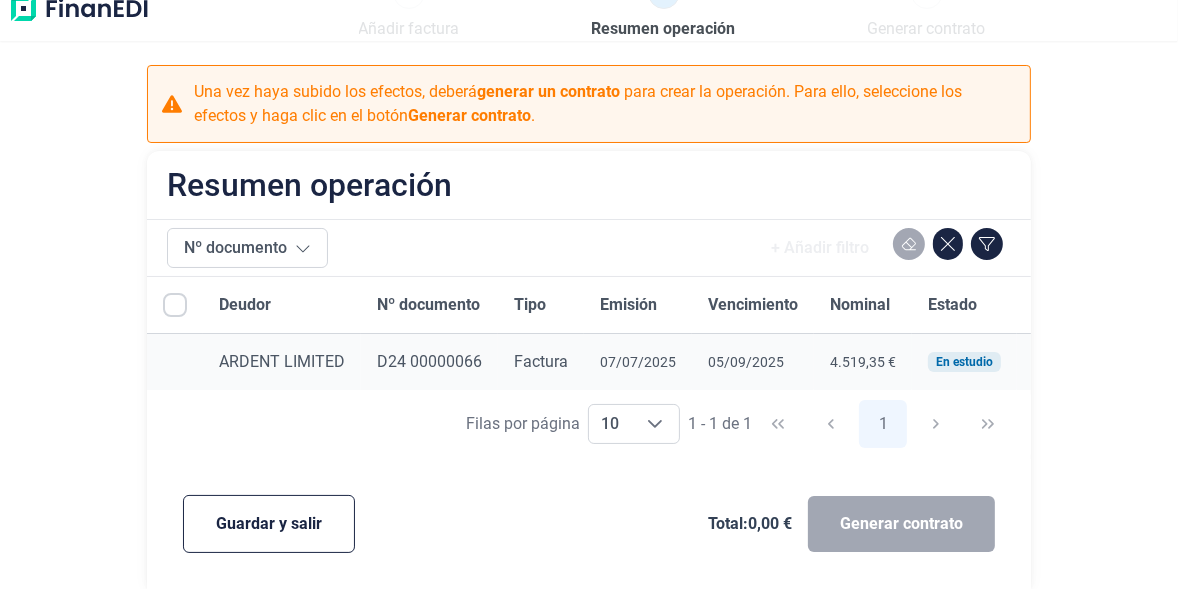 scroll, scrollTop: 36, scrollLeft: 0, axis: vertical 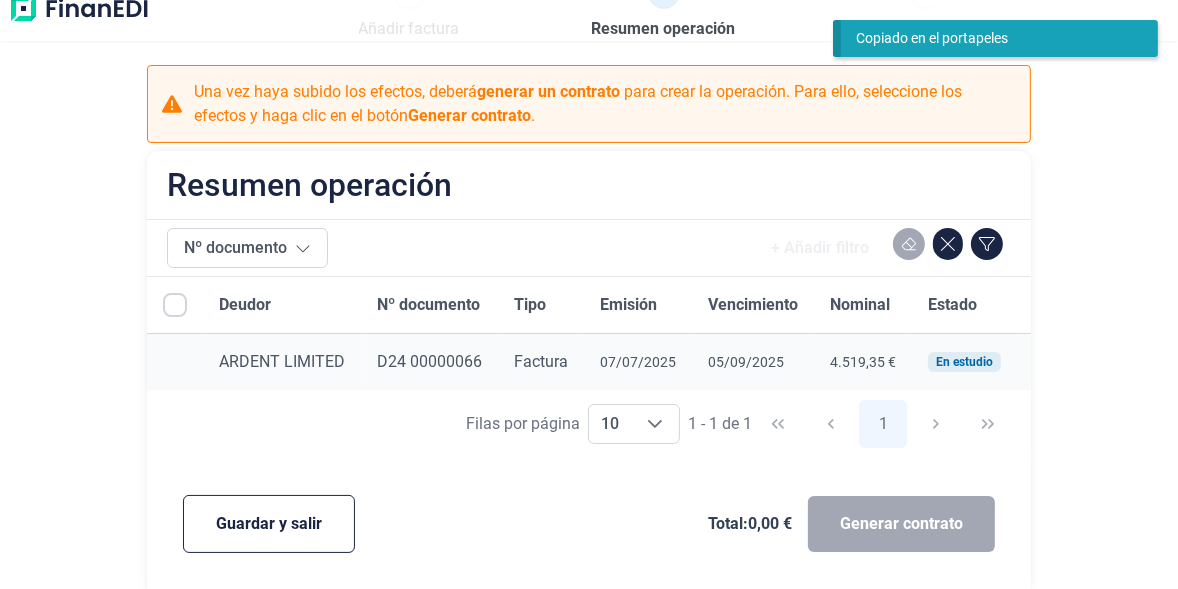 click at bounding box center [175, 305] 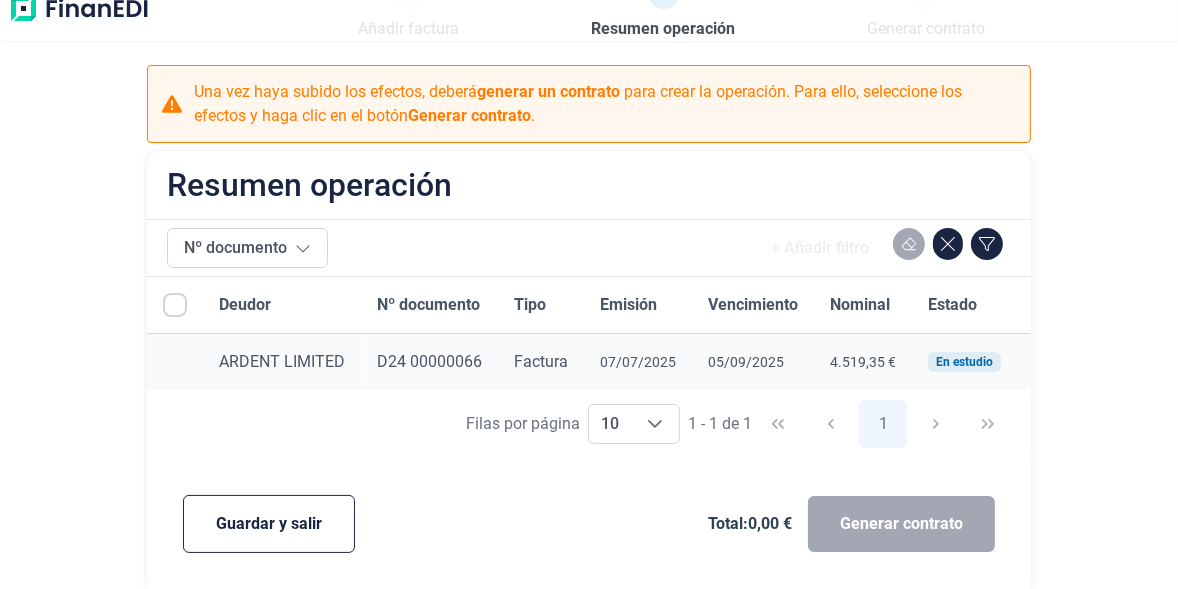 click on "07/07/2025" at bounding box center (638, 362) 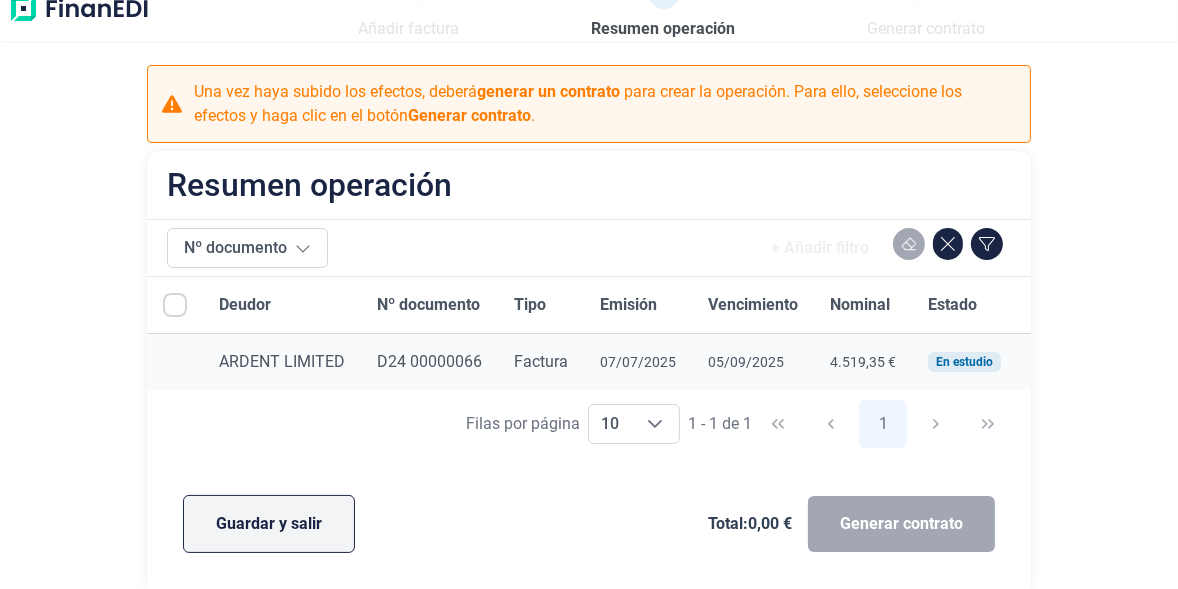 click on "Guardar y salir" at bounding box center [269, 524] 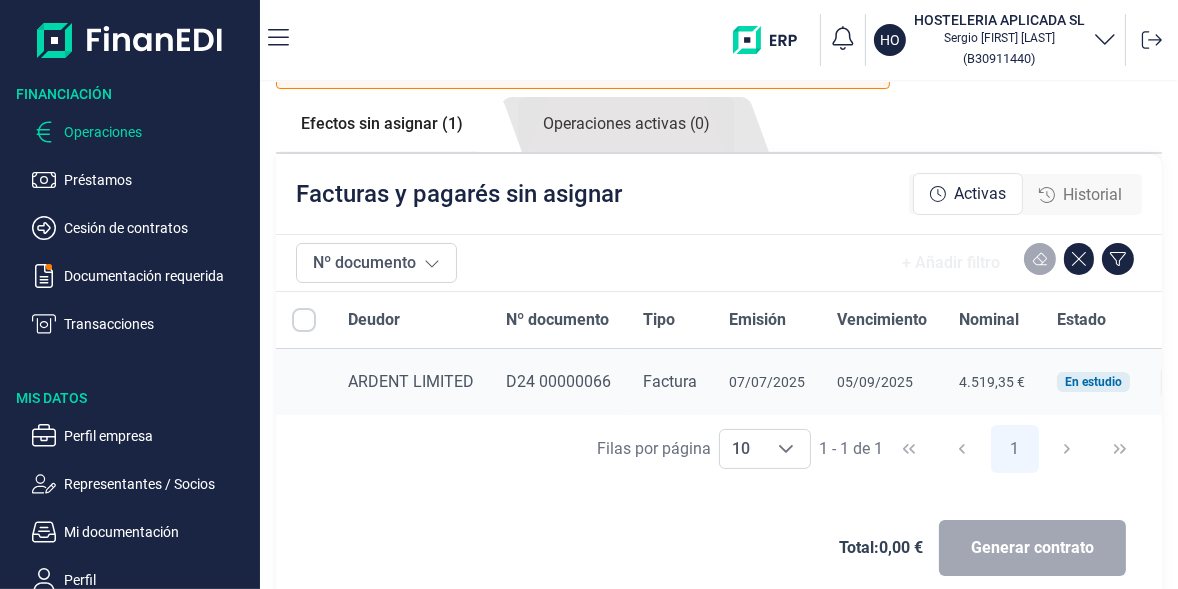 scroll, scrollTop: 187, scrollLeft: 0, axis: vertical 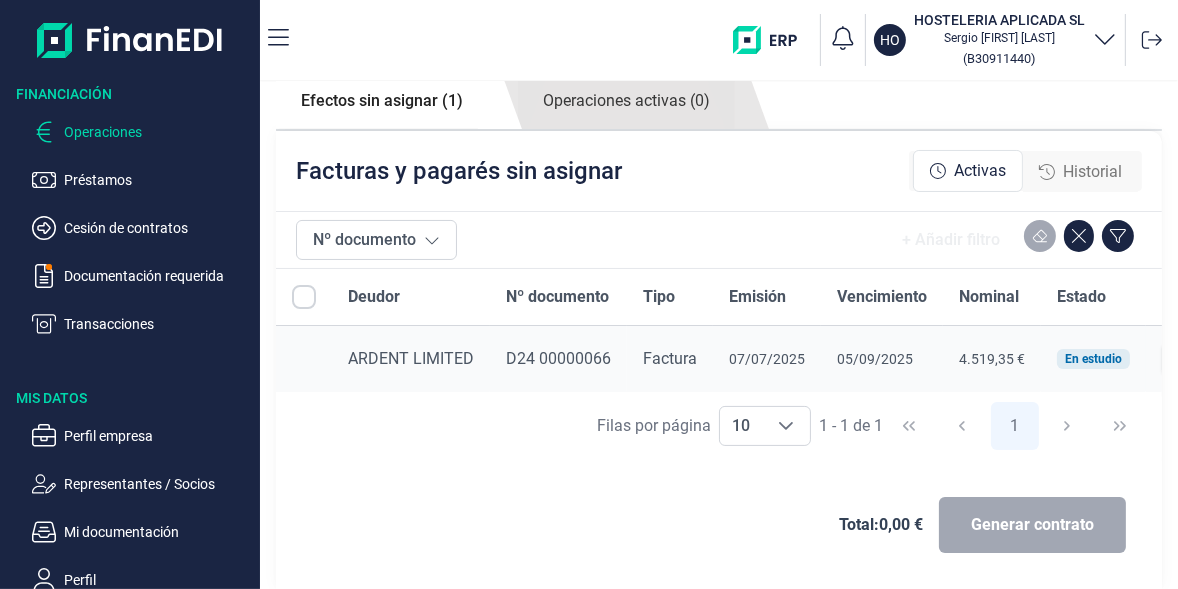 click on "D24 00000066" at bounding box center [411, 358] 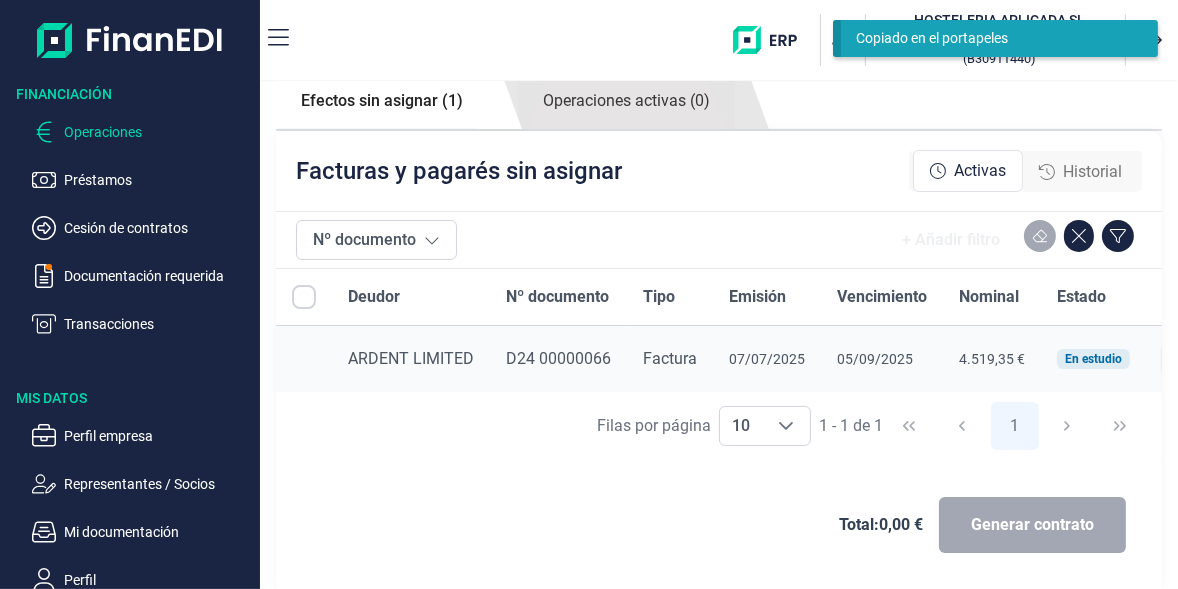 click at bounding box center (304, 297) 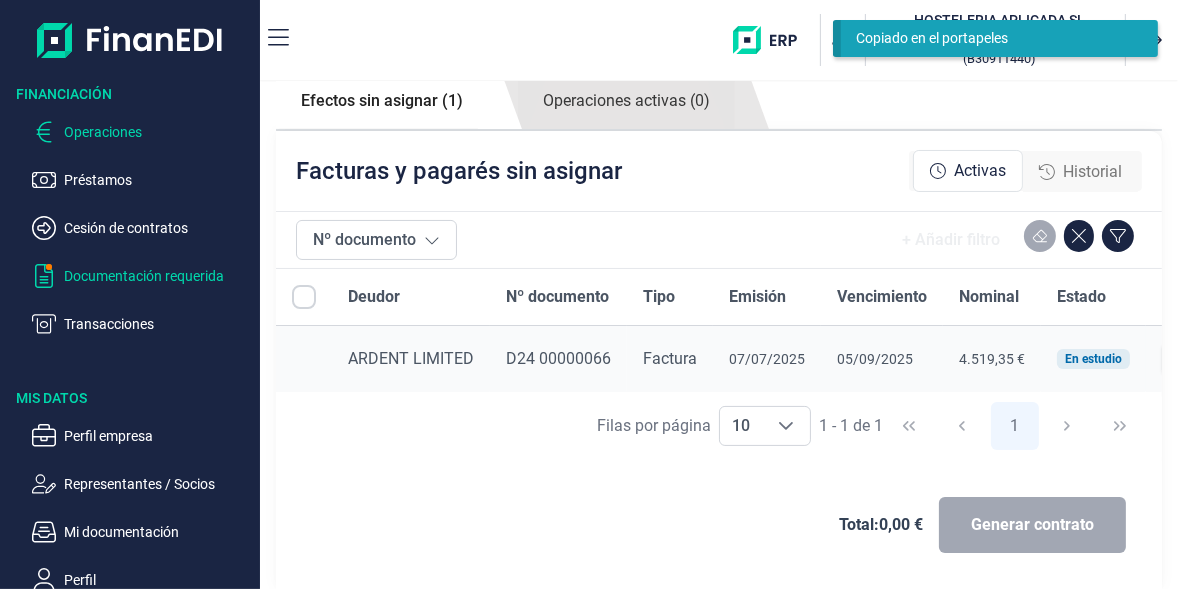 click on "Documentación requerida" at bounding box center (158, 180) 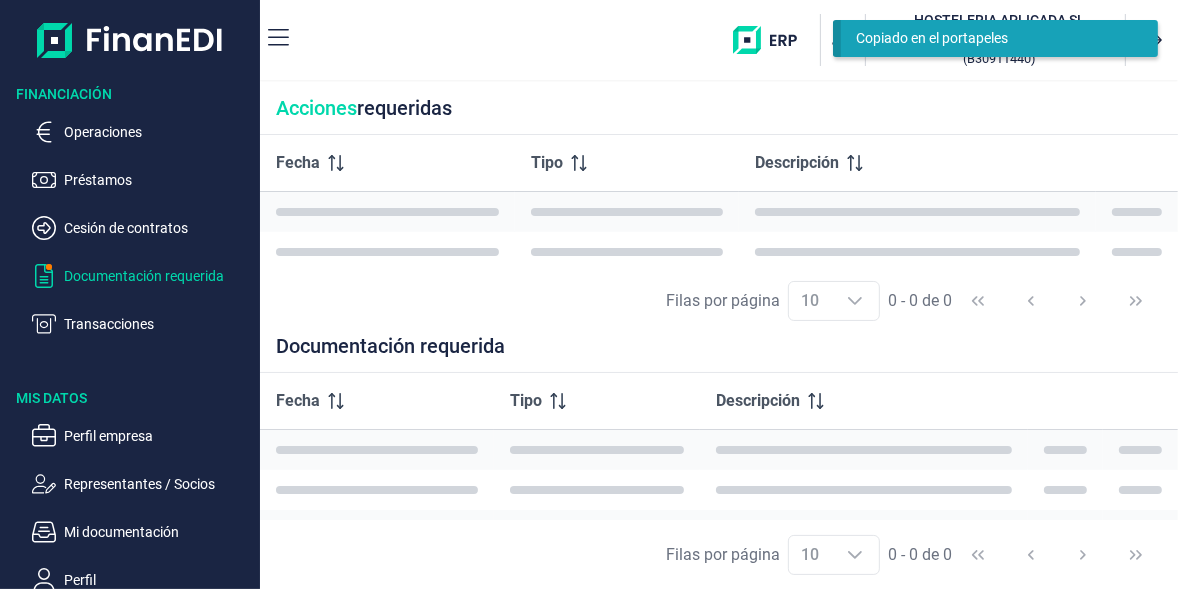 scroll, scrollTop: 0, scrollLeft: 0, axis: both 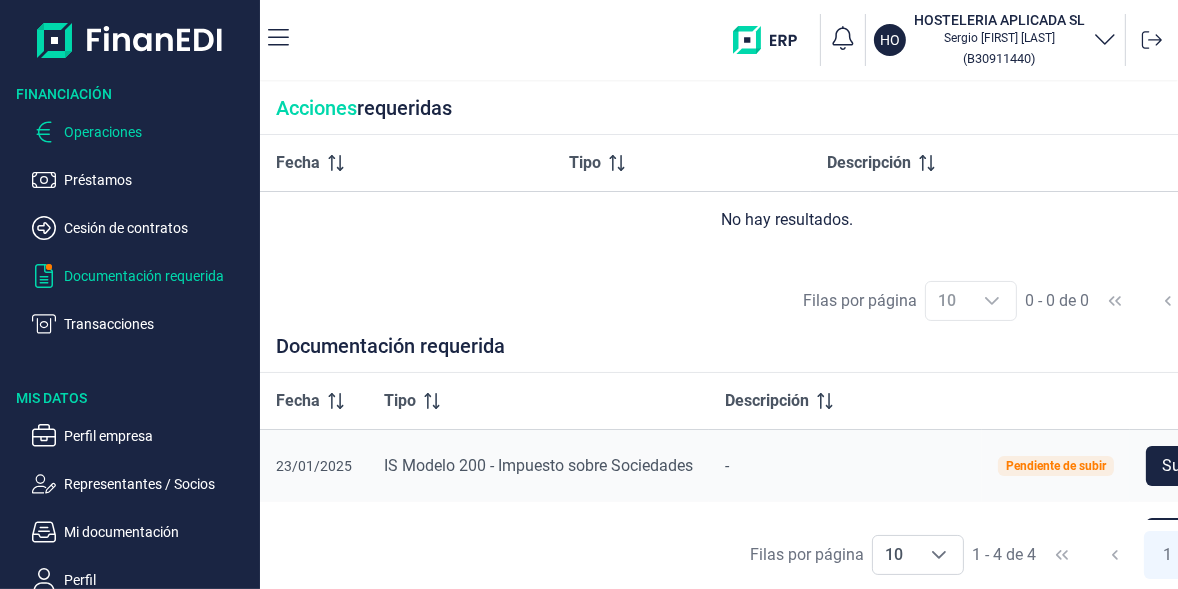 click on "Operaciones" at bounding box center (158, 132) 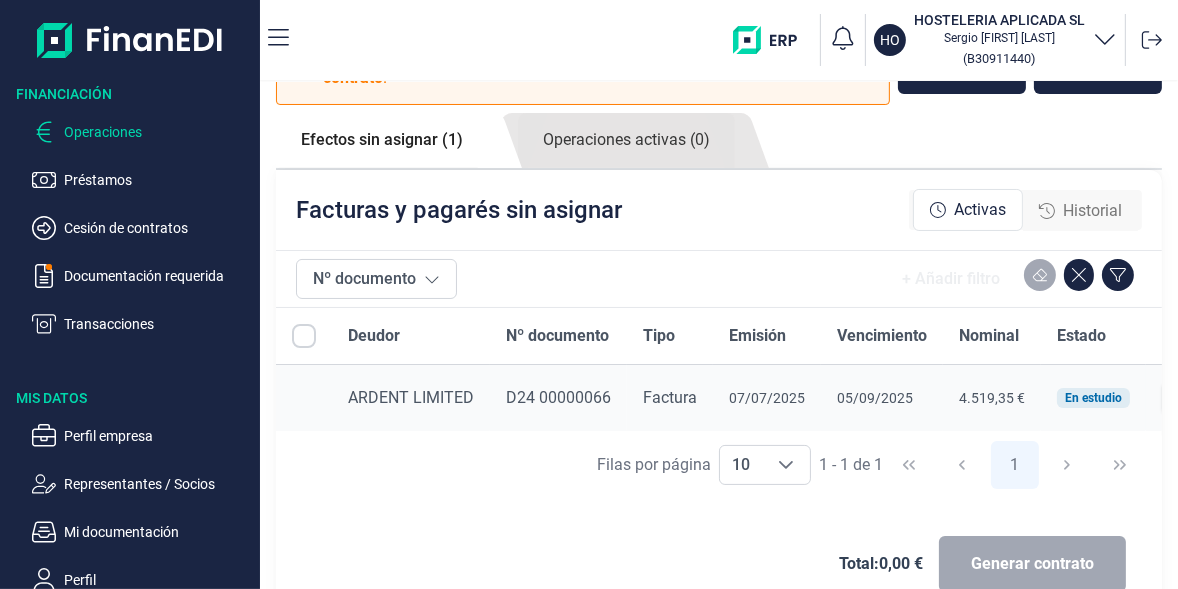 scroll, scrollTop: 187, scrollLeft: 0, axis: vertical 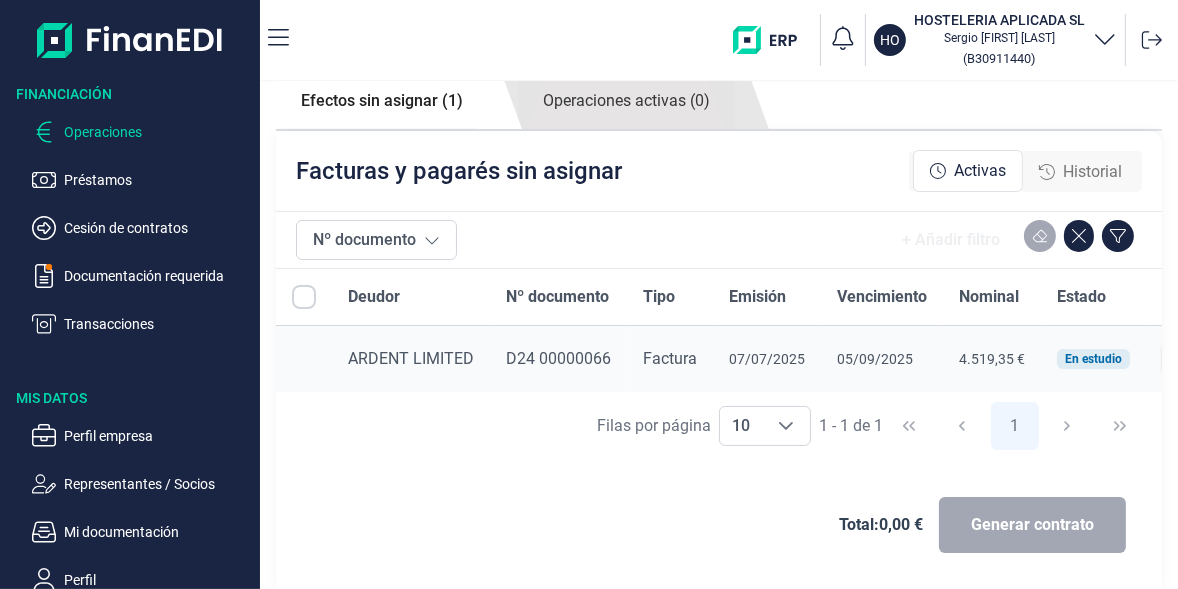 click on "Generar contrato" at bounding box center (1032, 525) 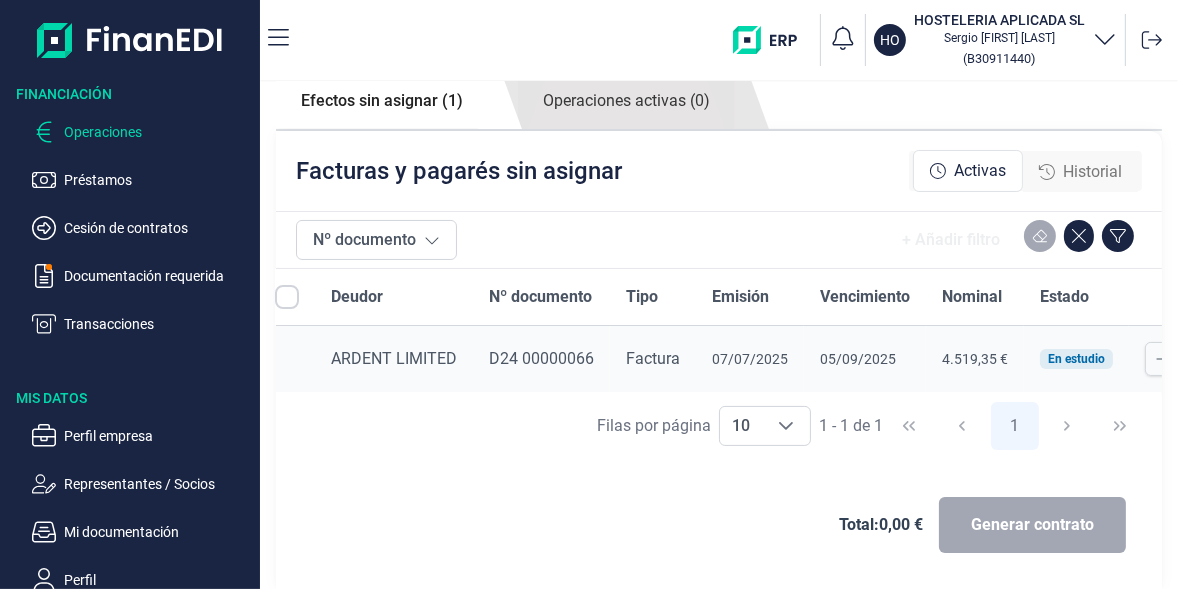 scroll, scrollTop: 0, scrollLeft: 0, axis: both 